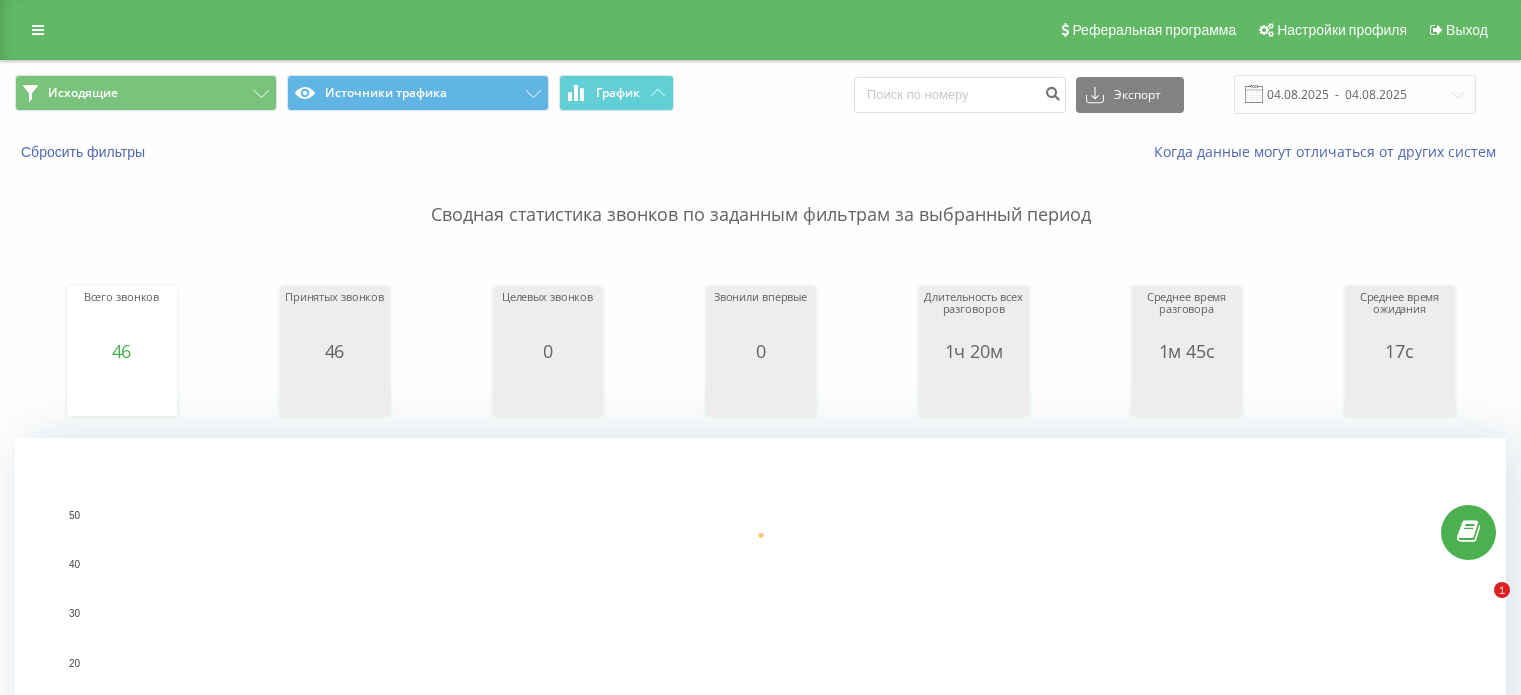 scroll, scrollTop: 0, scrollLeft: 0, axis: both 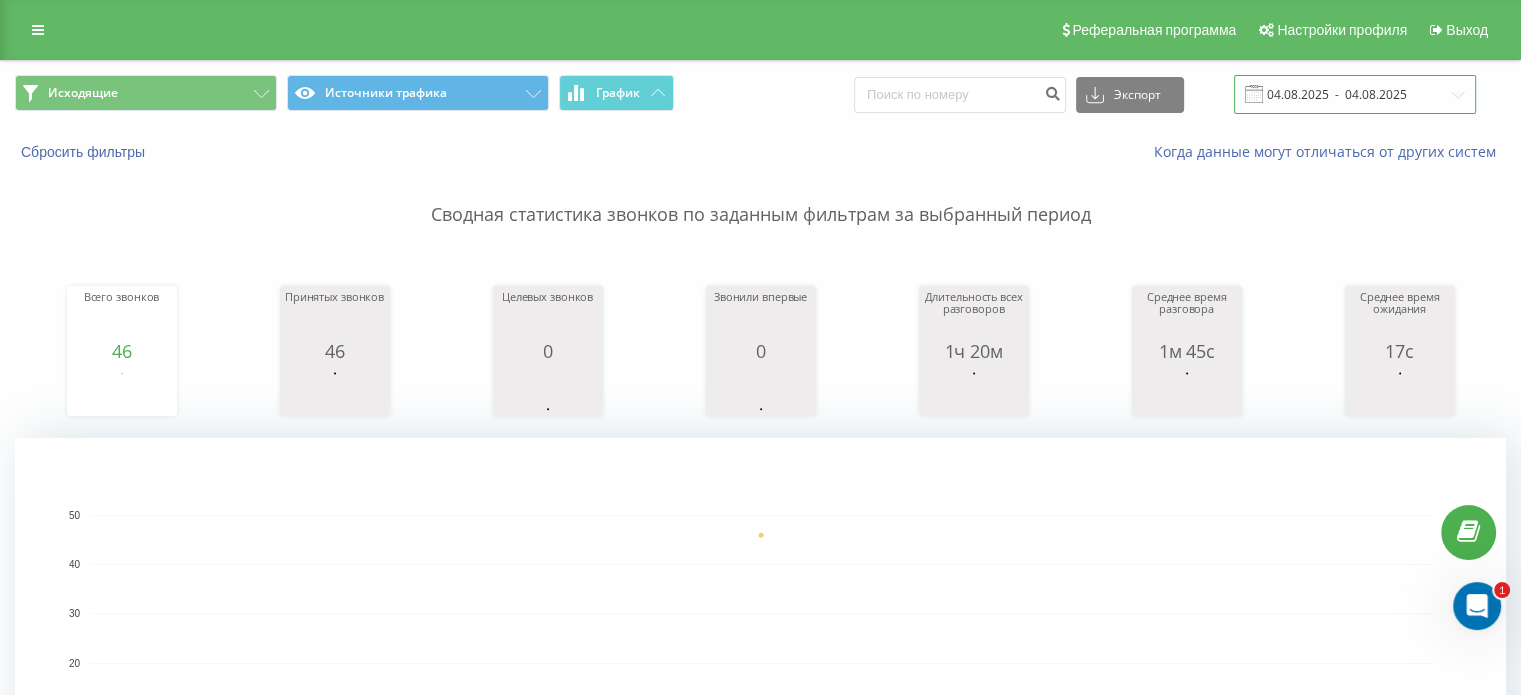 click on "04.08.2025  -  04.08.2025" at bounding box center (1355, 94) 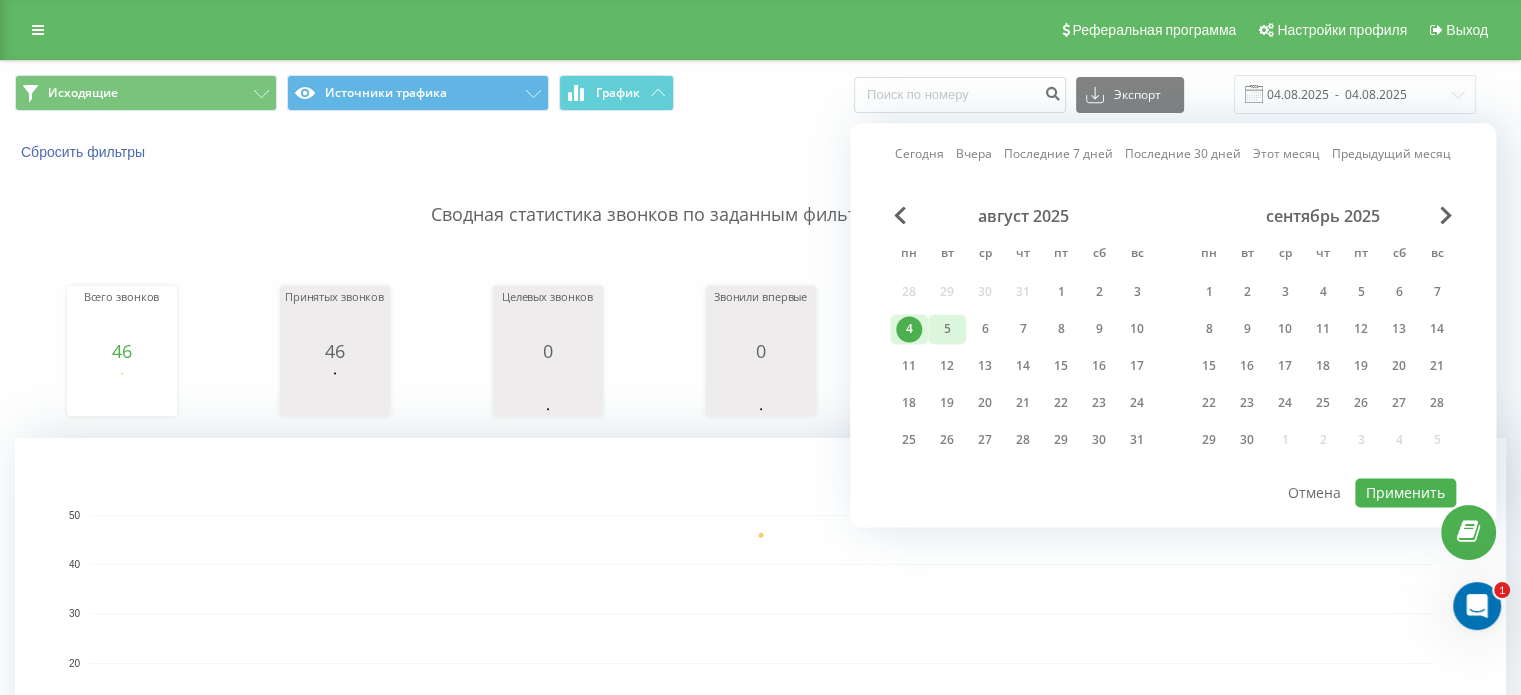 click on "5" at bounding box center (947, 329) 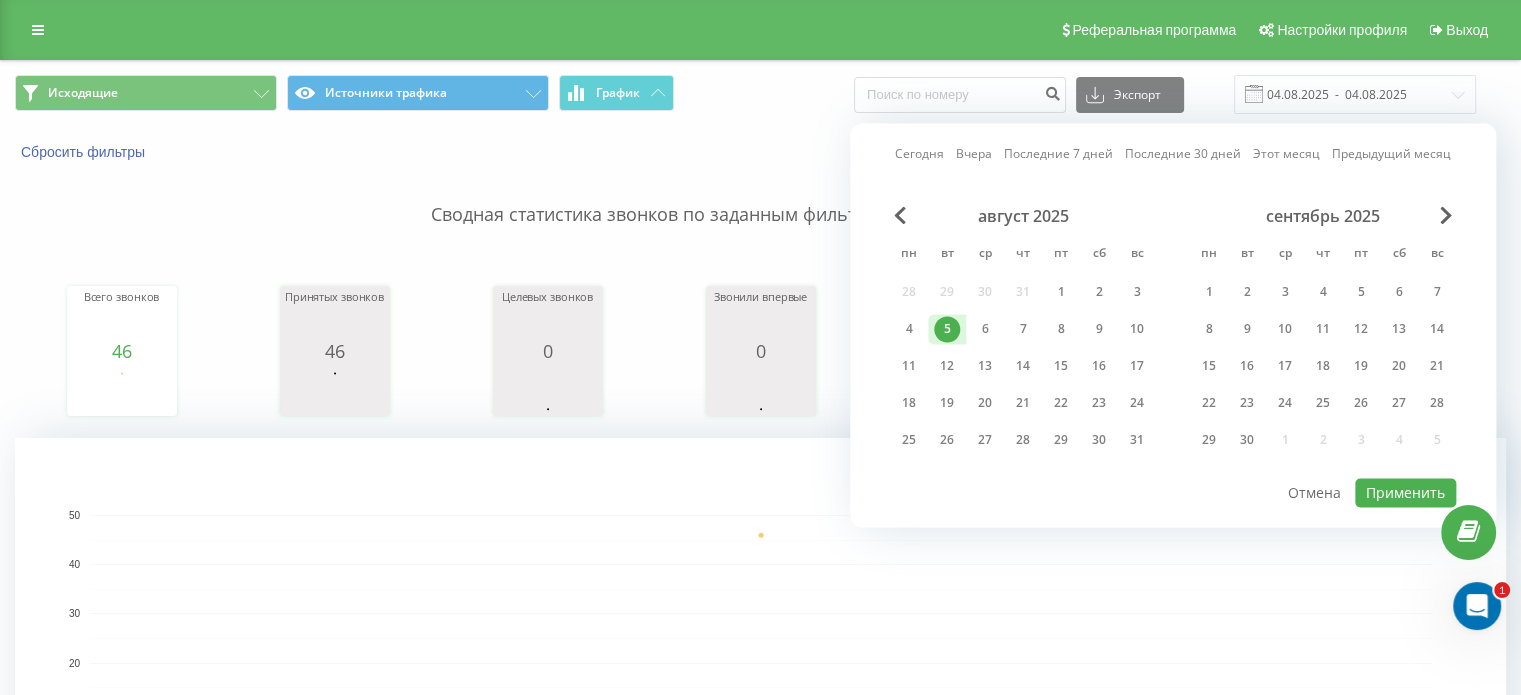 click on "Сегодня Вчера Последние 7 дней Последние 30 дней Этот месяц Предыдущий месяц август 2025 пн вт ср чт пт сб вс 28 29 30 31 1 2 3 4 5 6 7 8 9 10 11 12 13 14 15 16 17 18 19 20 21 22 23 24 25 26 27 28 29 30 31 сентябрь 2025 пн вт ср чт пт сб вс 1 2 3 4 5 6 7 8 9 10 11 12 13 14 15 16 17 18 19 20 21 22 23 24 25 26 27 28 29 30 1 2 3 4 5 Применить Отмена" at bounding box center [1173, 325] 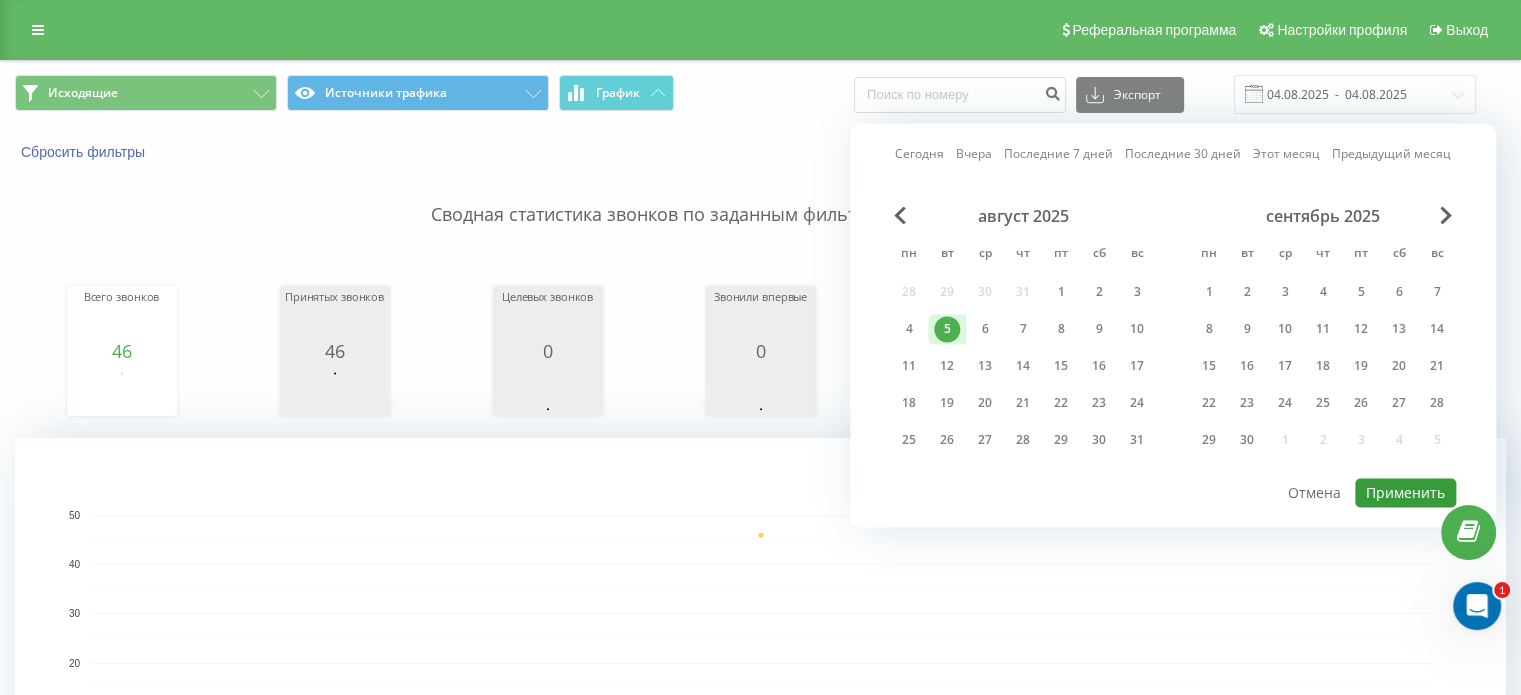 click on "Применить" at bounding box center (1405, 492) 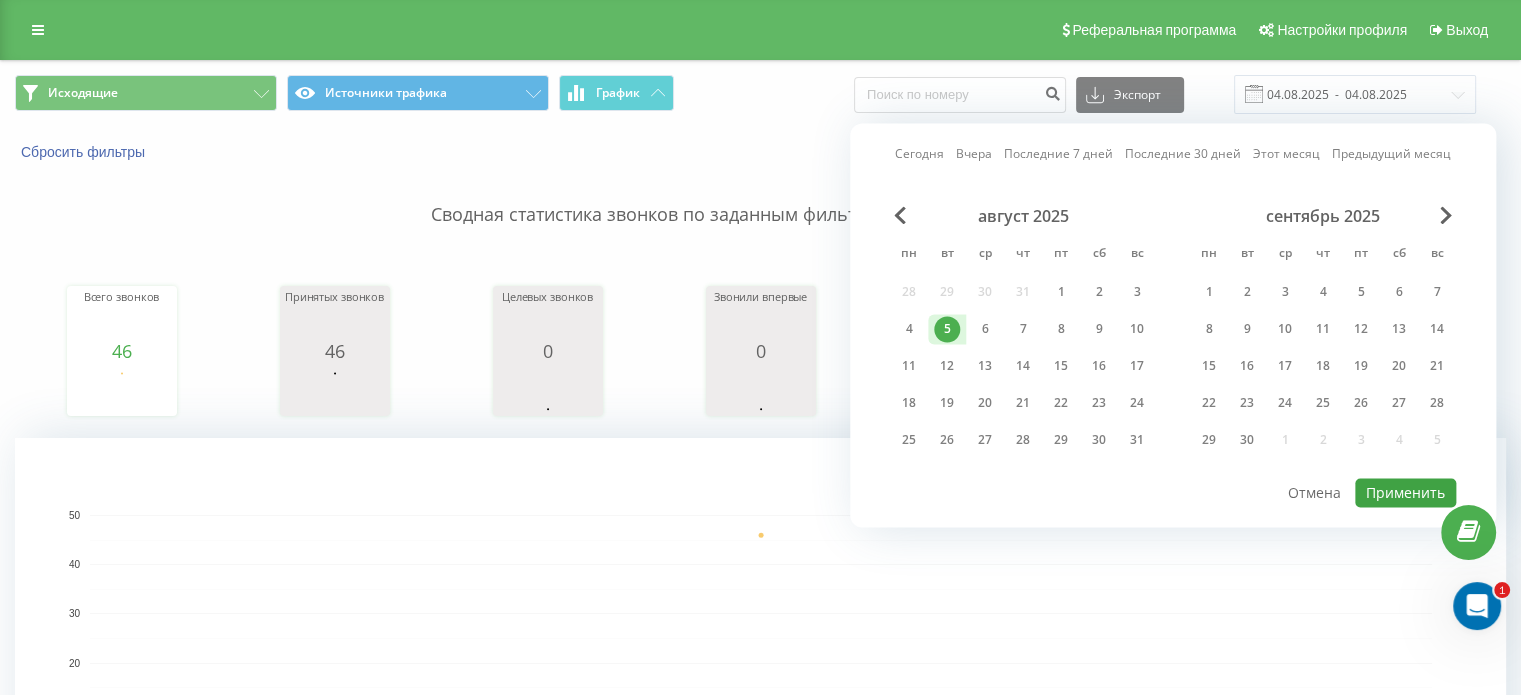 type on "05.08.2025  -  05.08.2025" 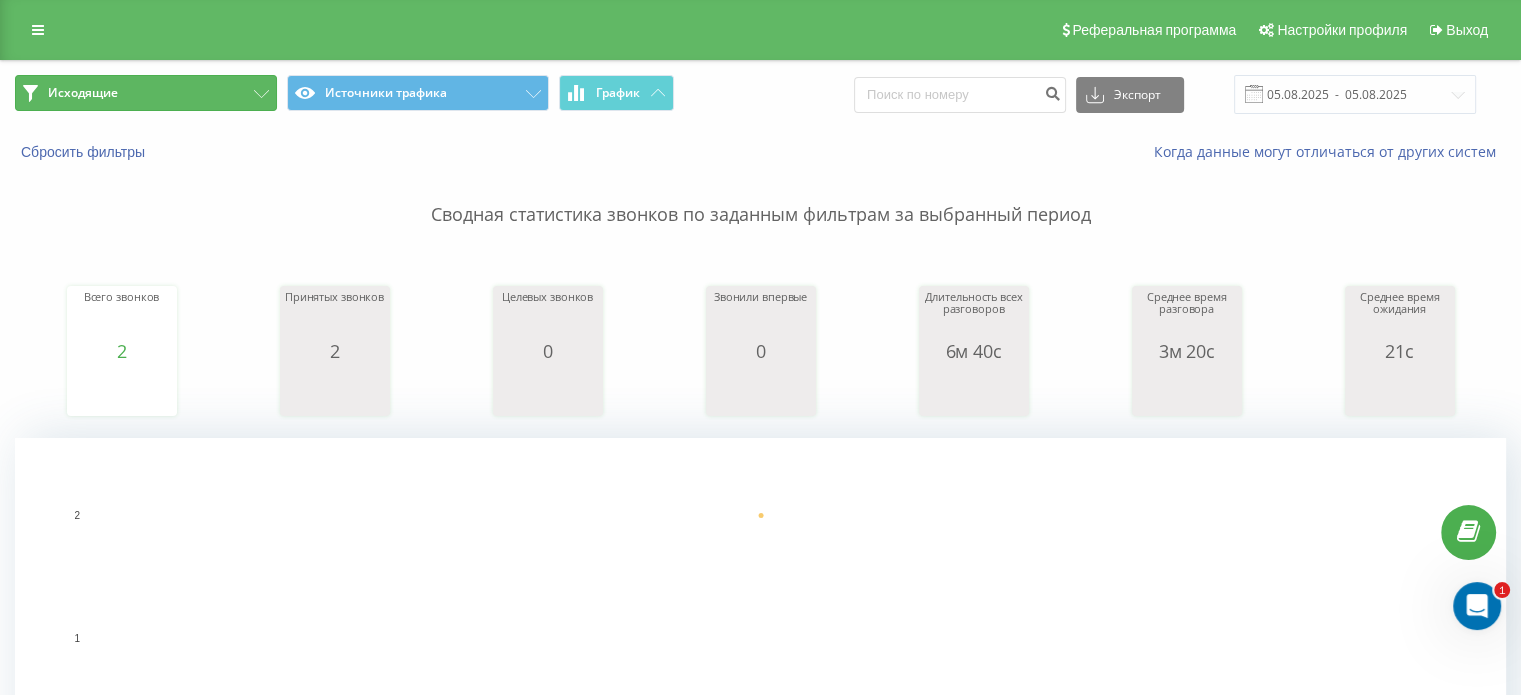 click on "Исходящие" at bounding box center (146, 93) 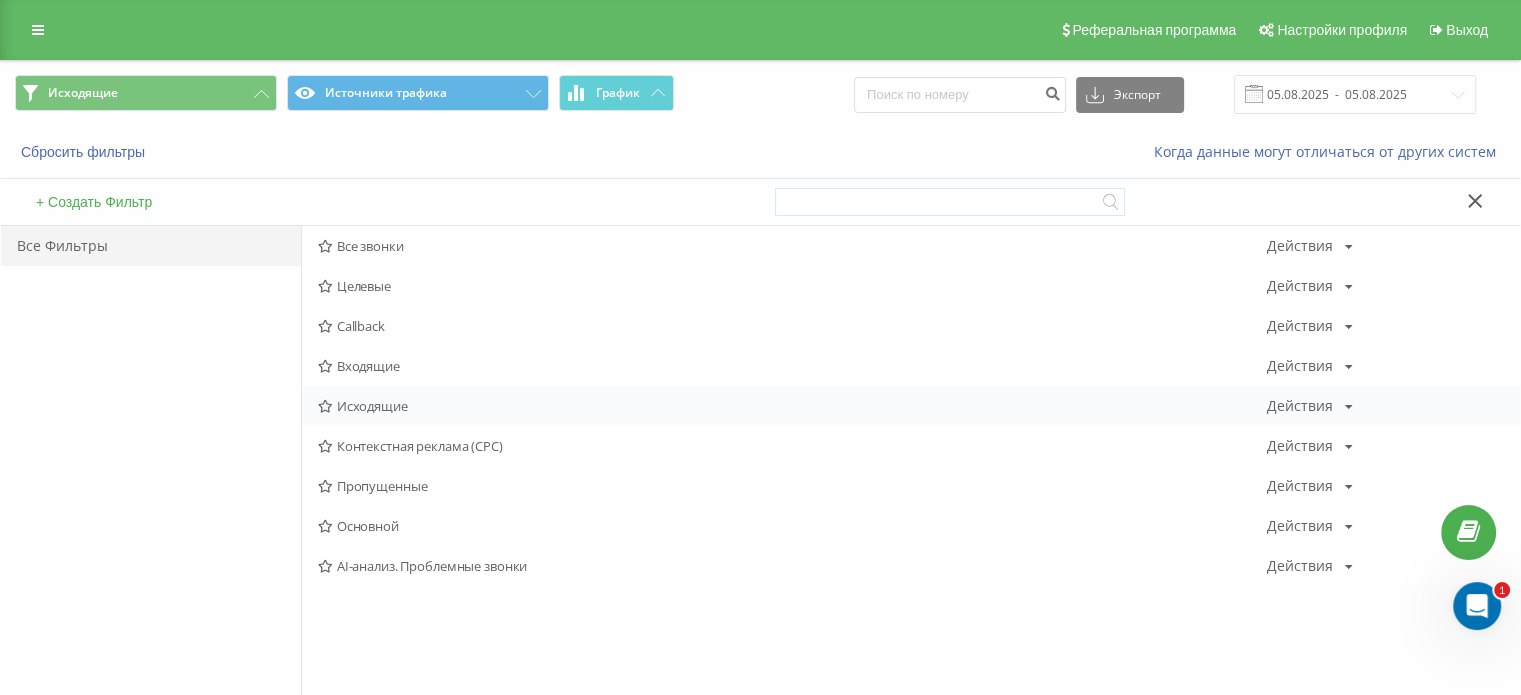 click on "Исходящие" at bounding box center [792, 406] 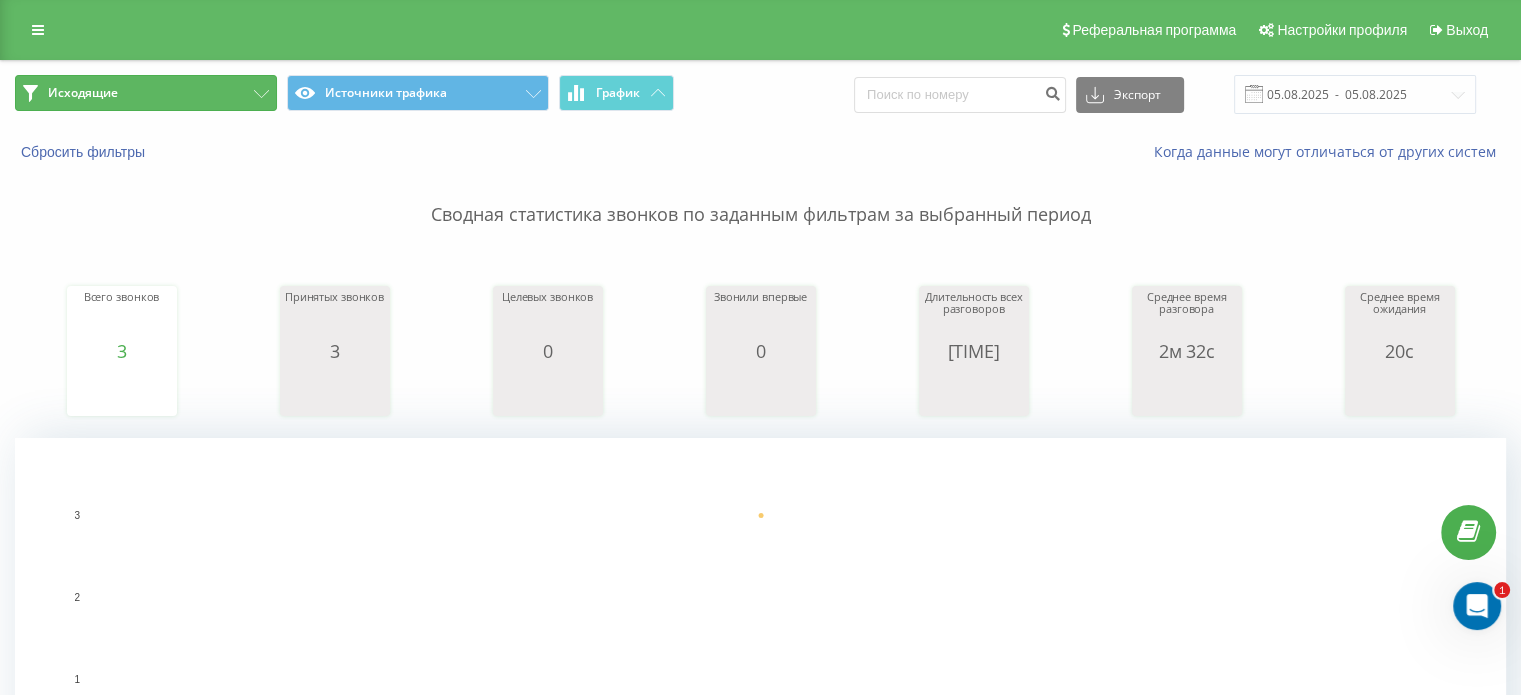 click on "Исходящие" at bounding box center (146, 93) 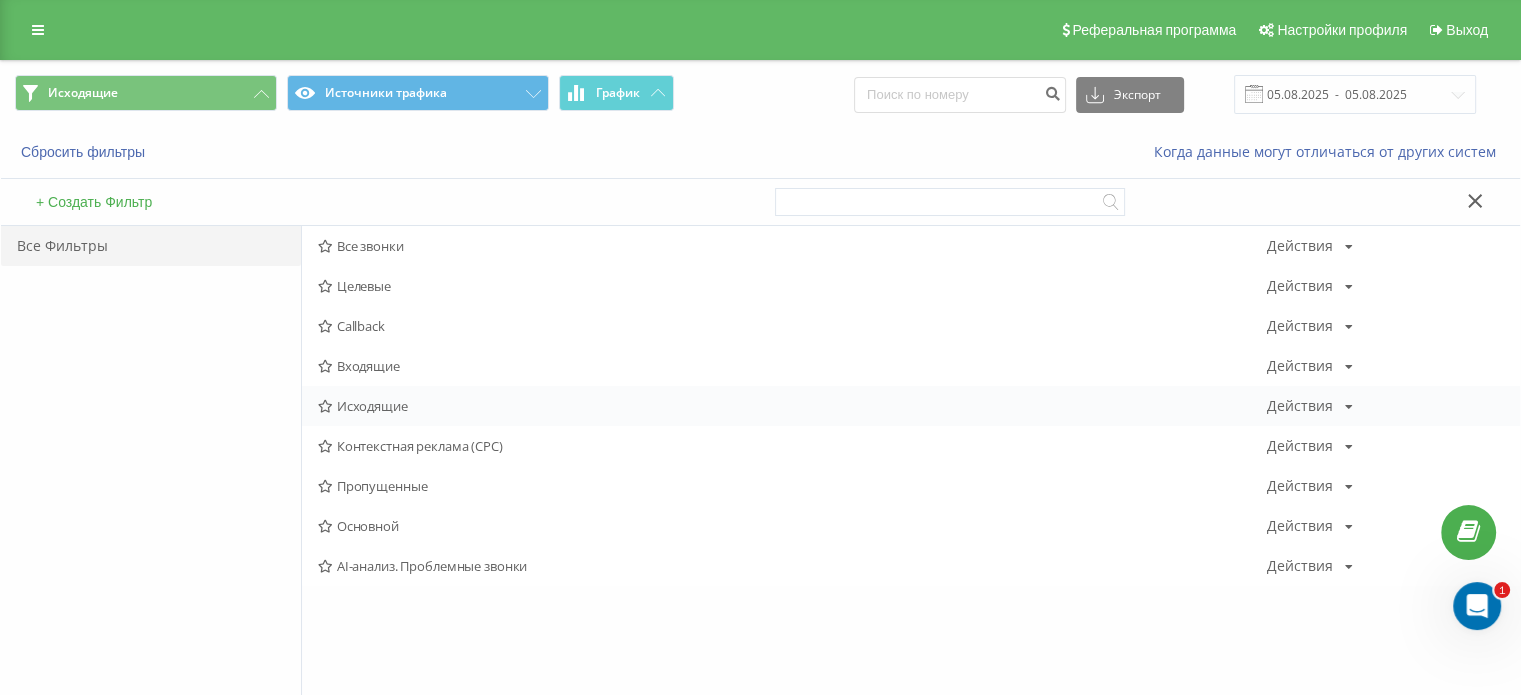 click on "Исходящие" at bounding box center [792, 406] 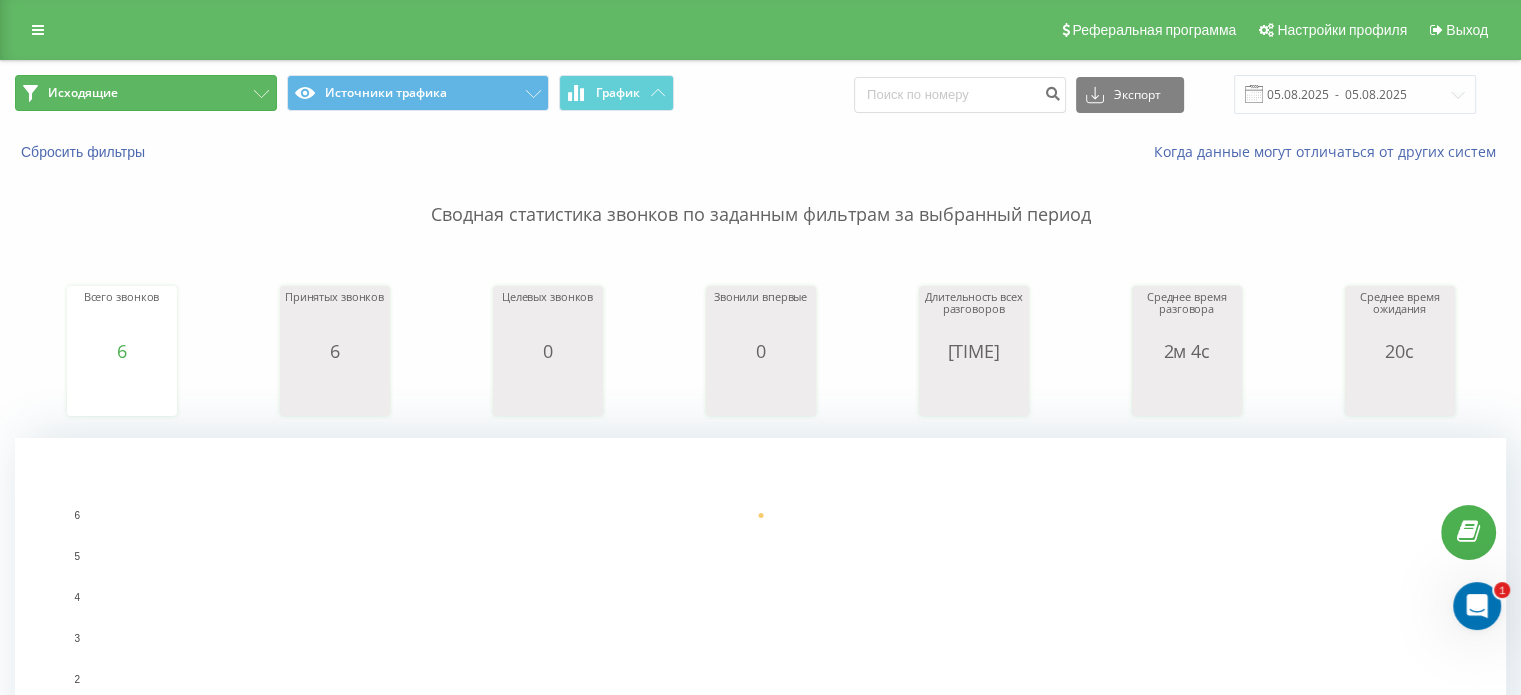 click on "Исходящие" at bounding box center [146, 93] 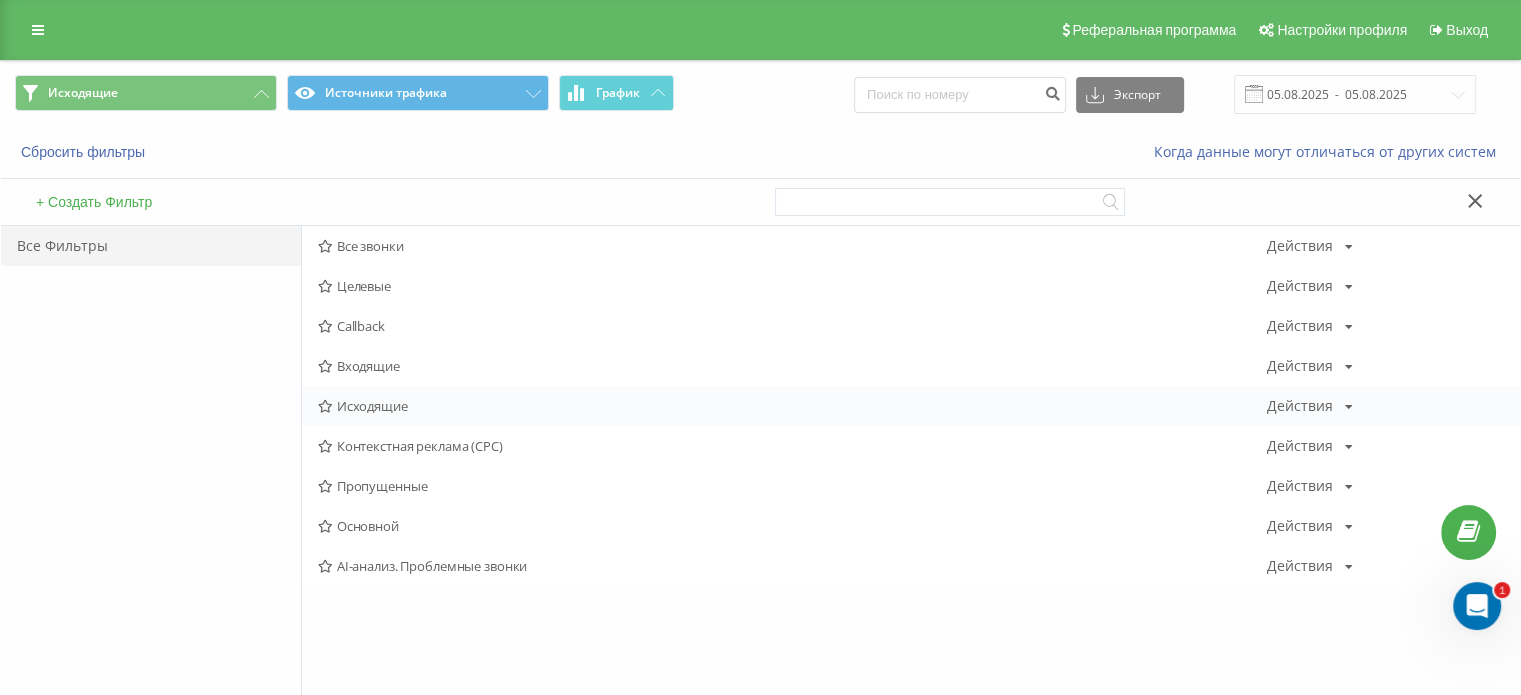 click on "Исходящие" at bounding box center [792, 406] 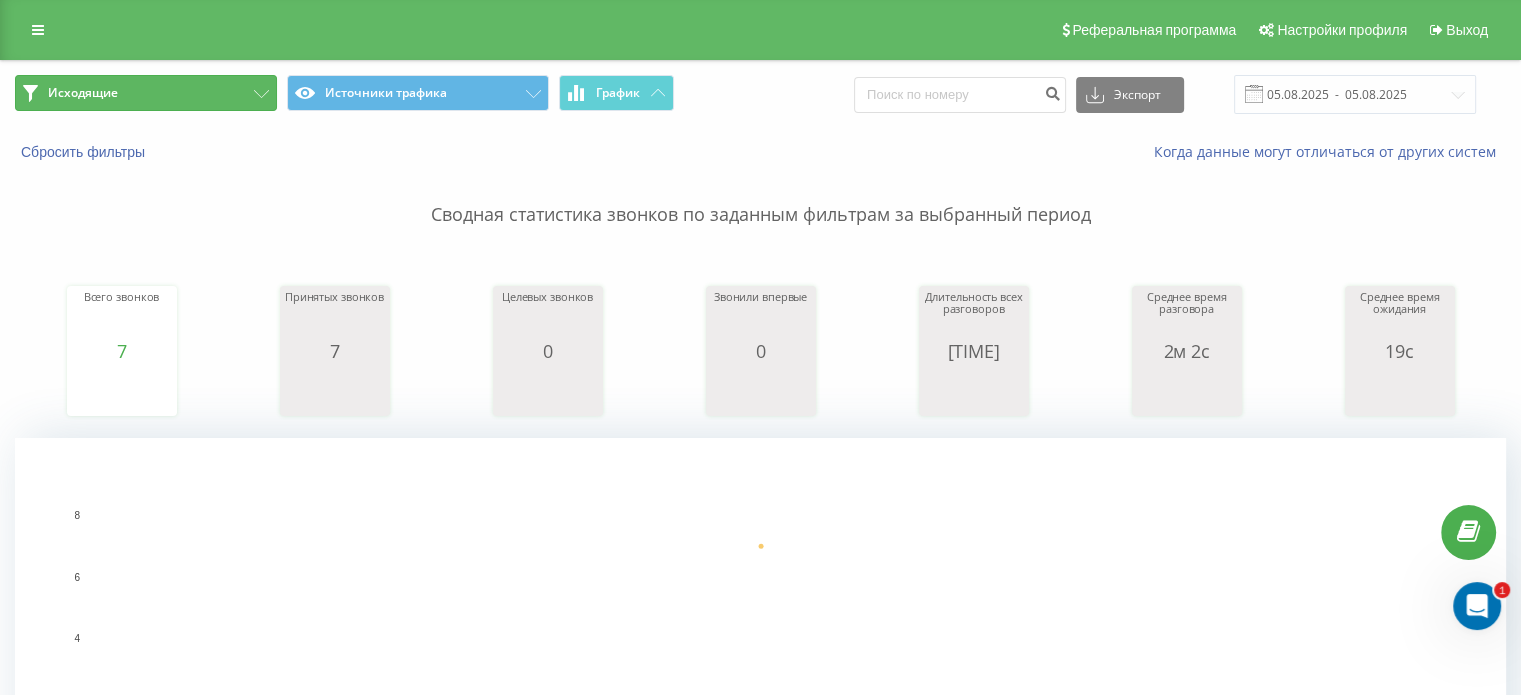 click on "Исходящие" at bounding box center (146, 93) 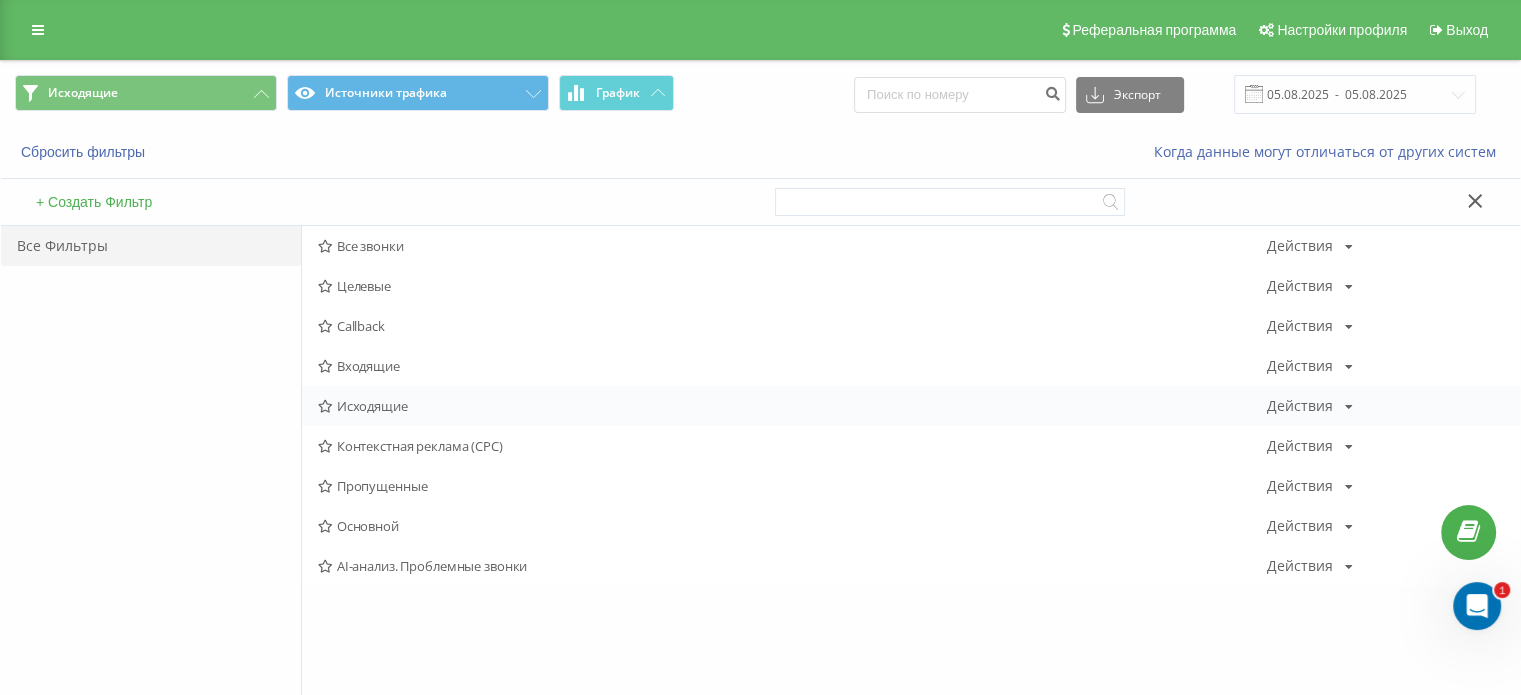 click on "Исходящие" at bounding box center (792, 406) 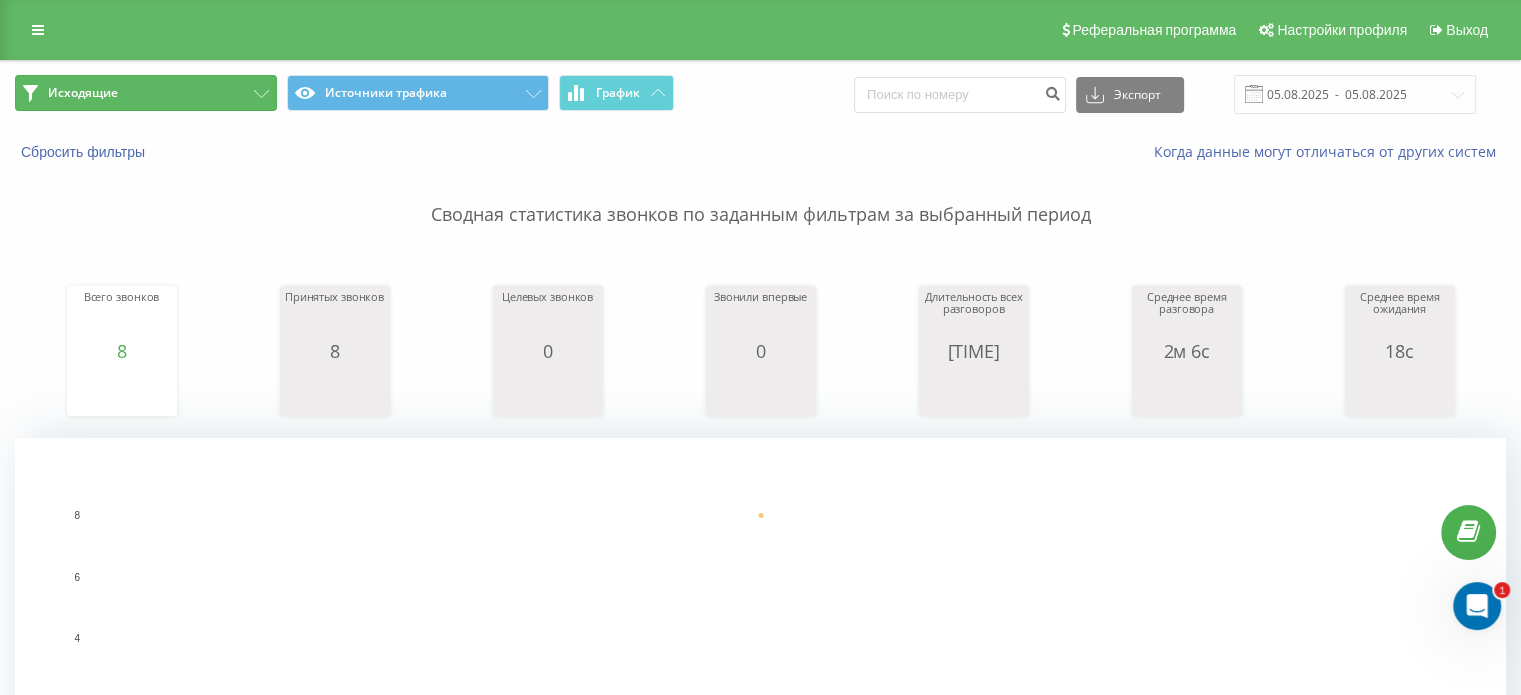 click on "Исходящие" at bounding box center (146, 93) 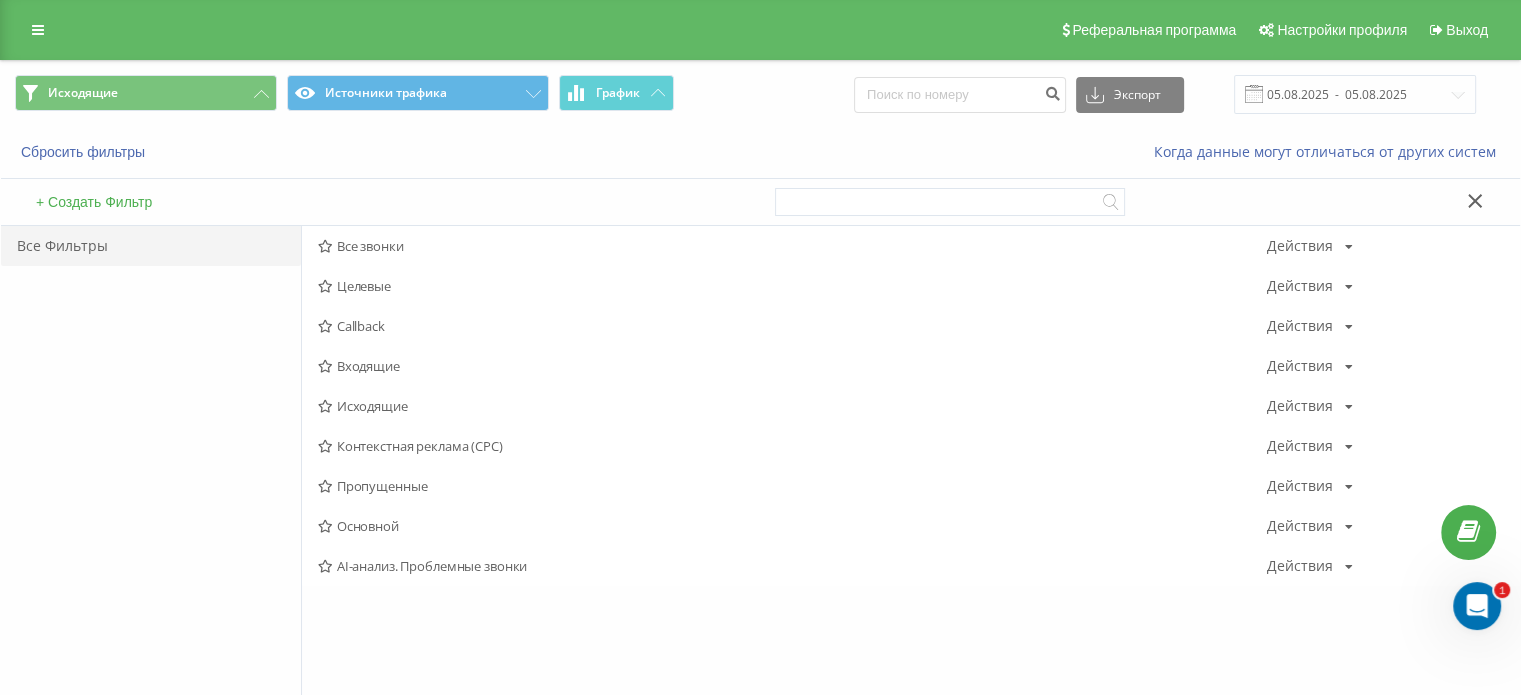 click on "Исходящие" at bounding box center [792, 406] 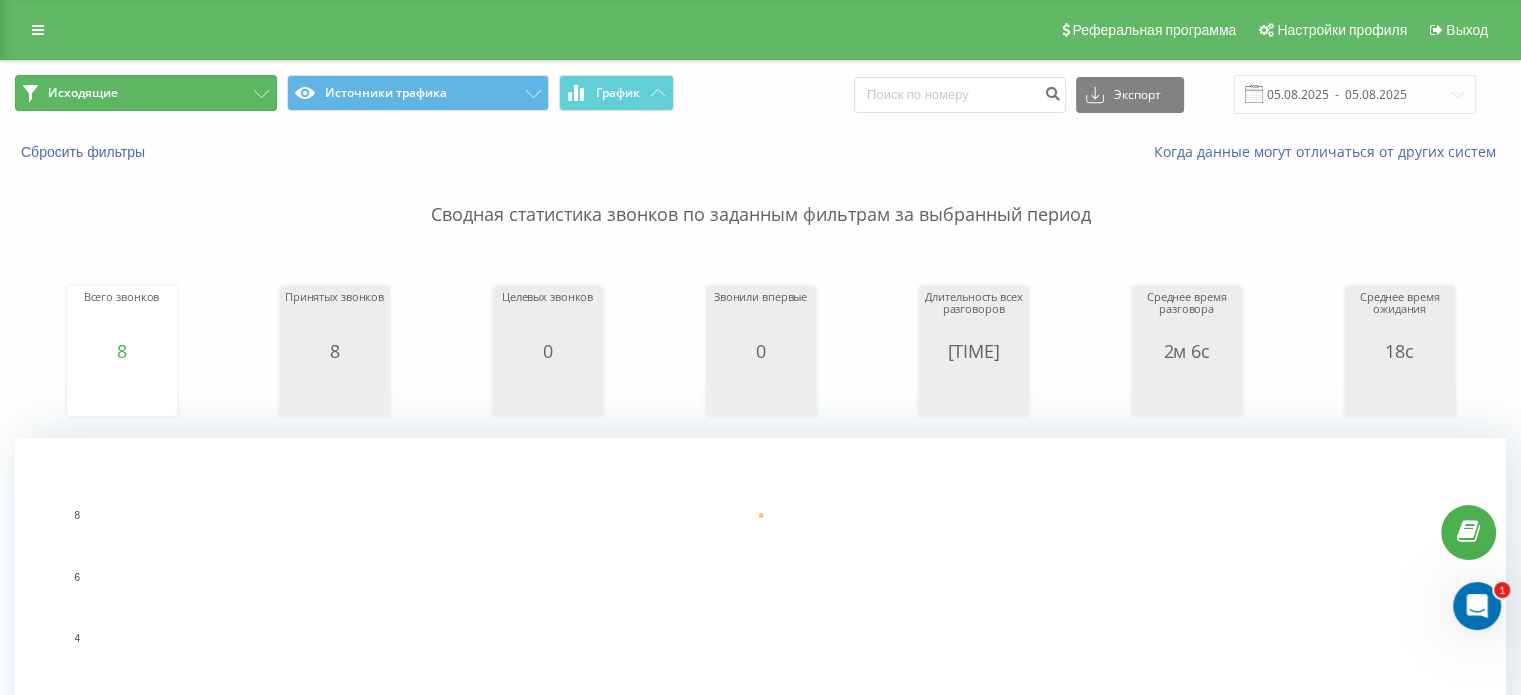 click on "Исходящие" at bounding box center (146, 93) 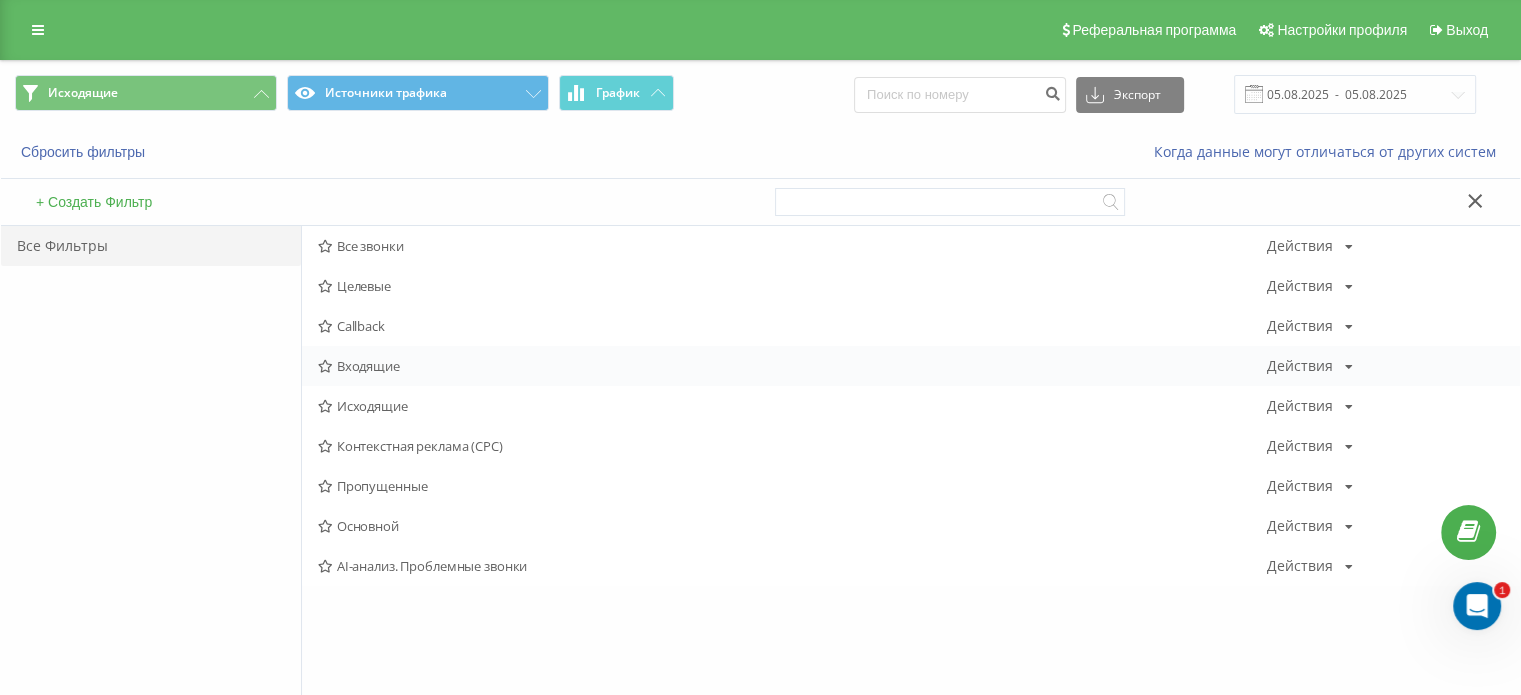 click on "Входящие" at bounding box center (792, 366) 